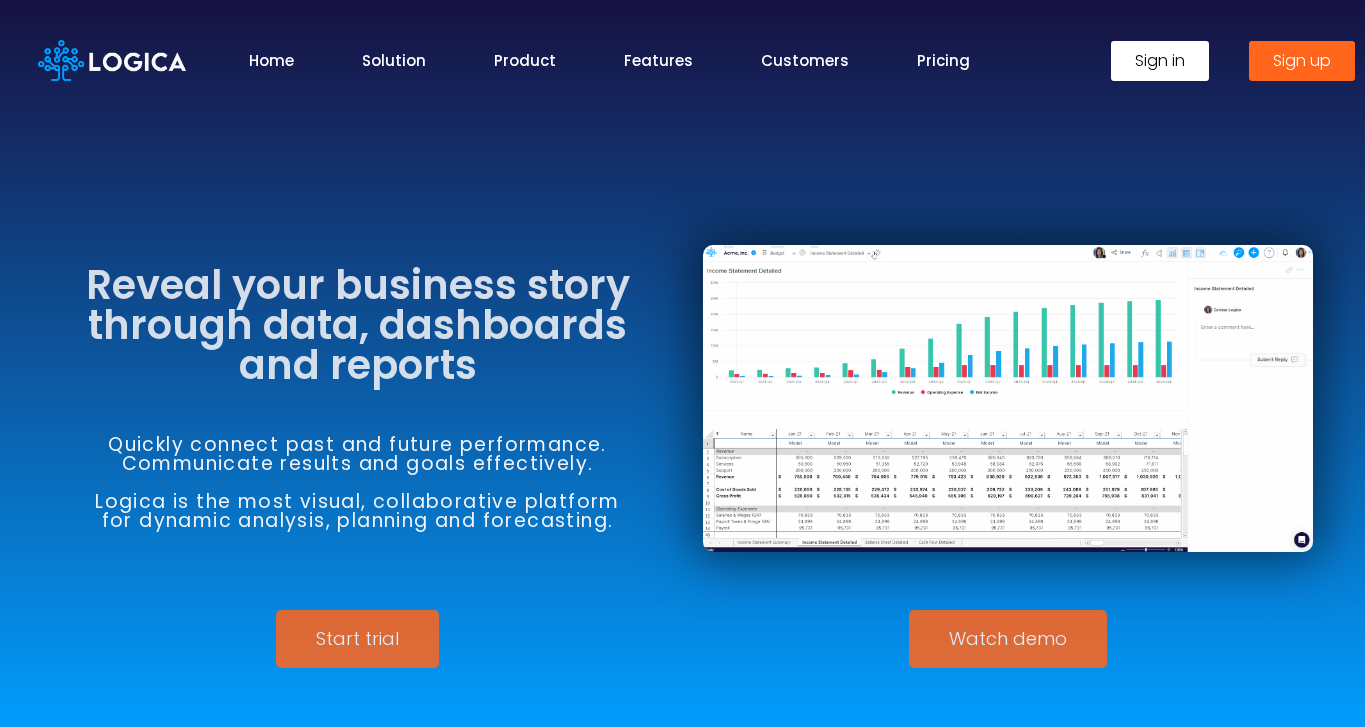 scroll, scrollTop: 0, scrollLeft: 0, axis: both 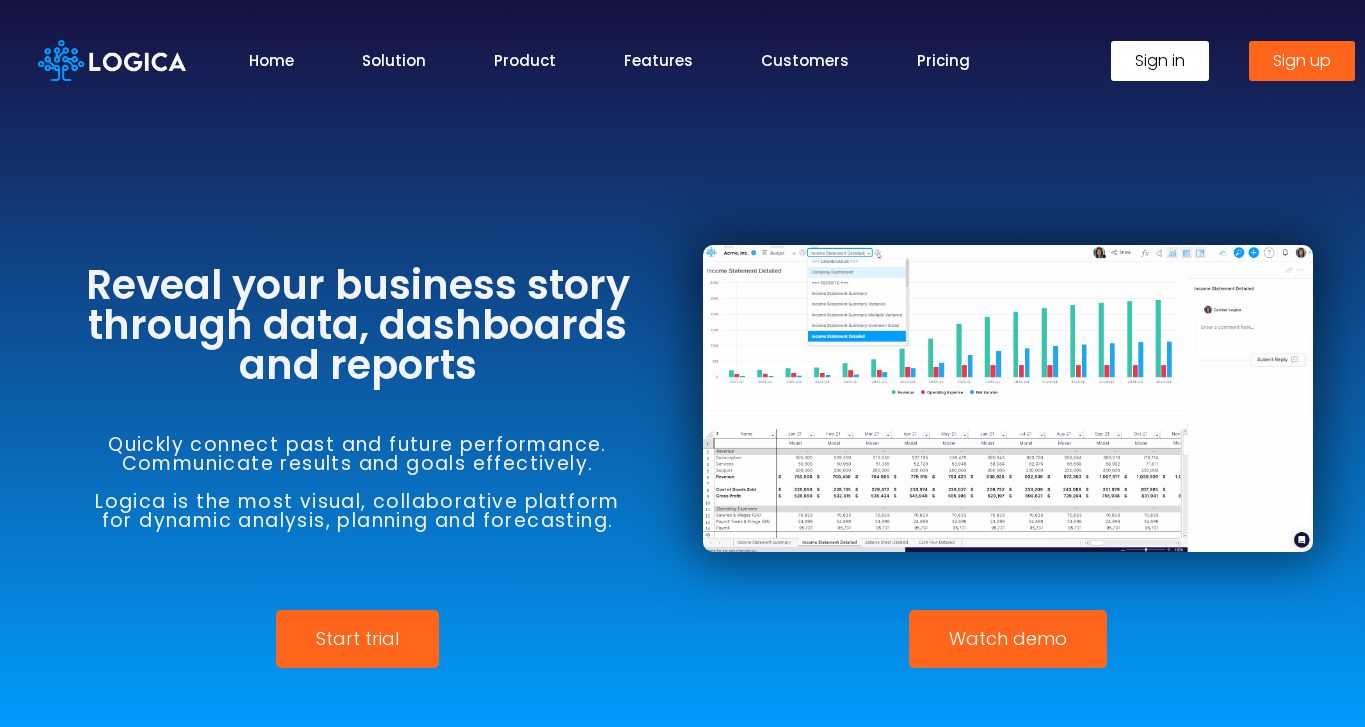 click on "Sign in" at bounding box center [1160, 61] 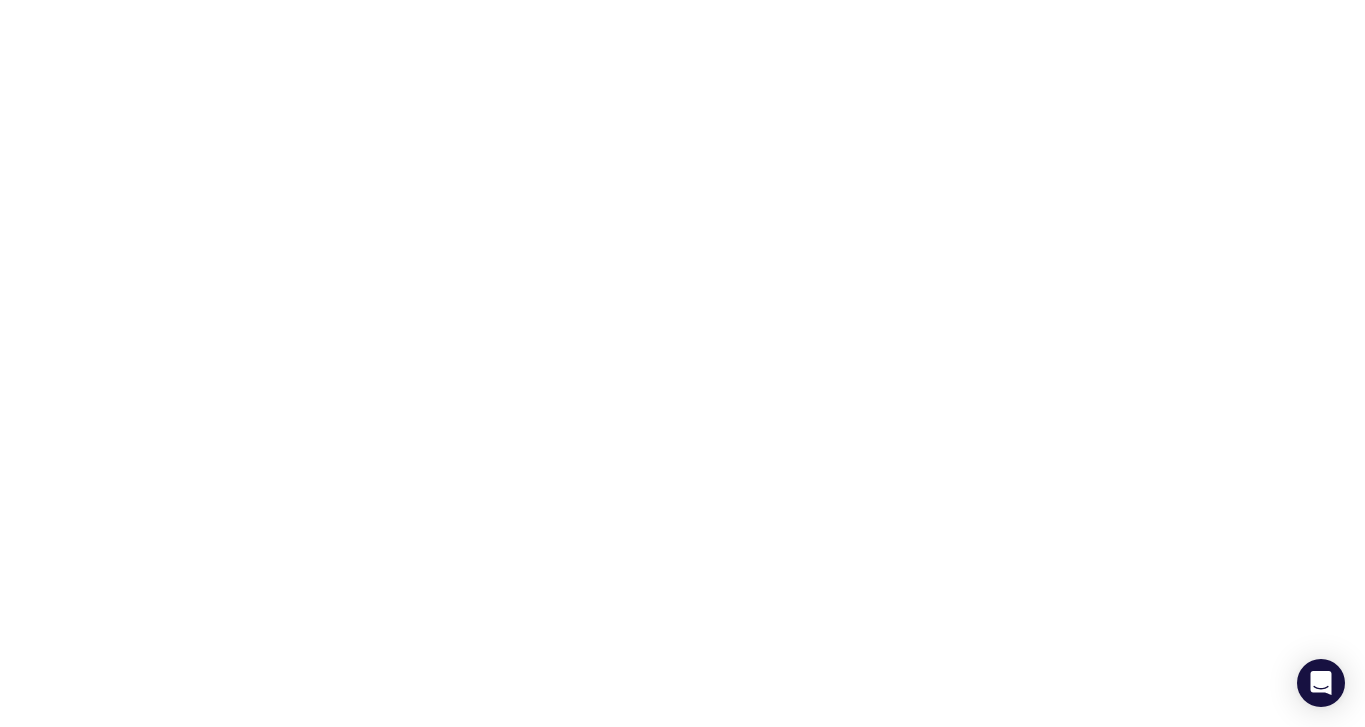 scroll, scrollTop: 0, scrollLeft: 0, axis: both 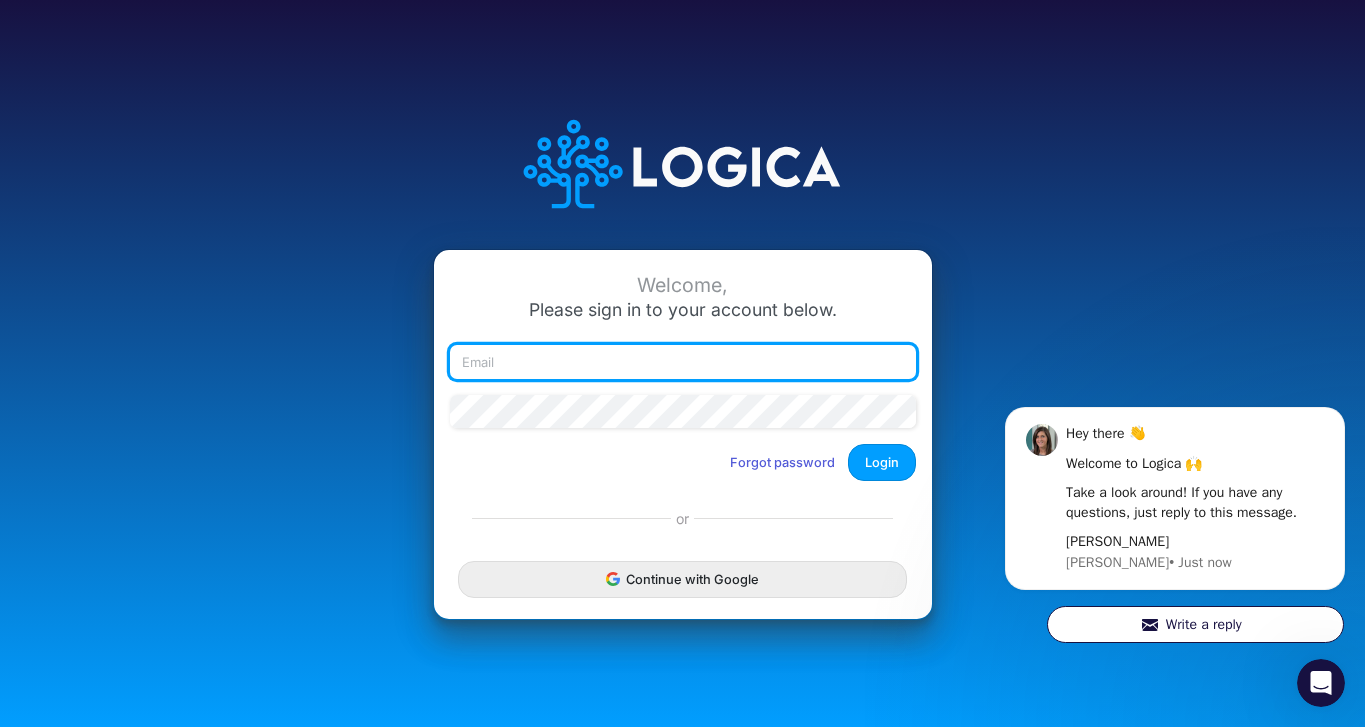 type on "[EMAIL_ADDRESS][DOMAIN_NAME]" 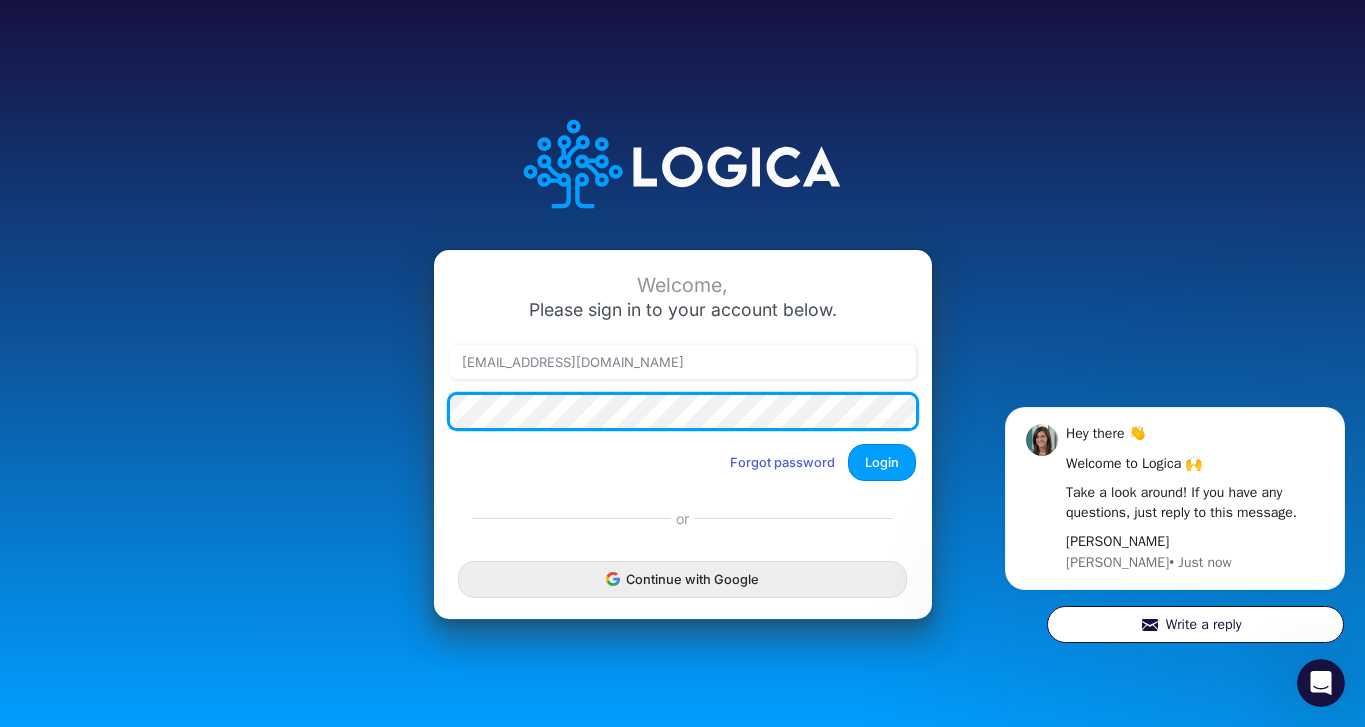 click on "Login" at bounding box center [882, 462] 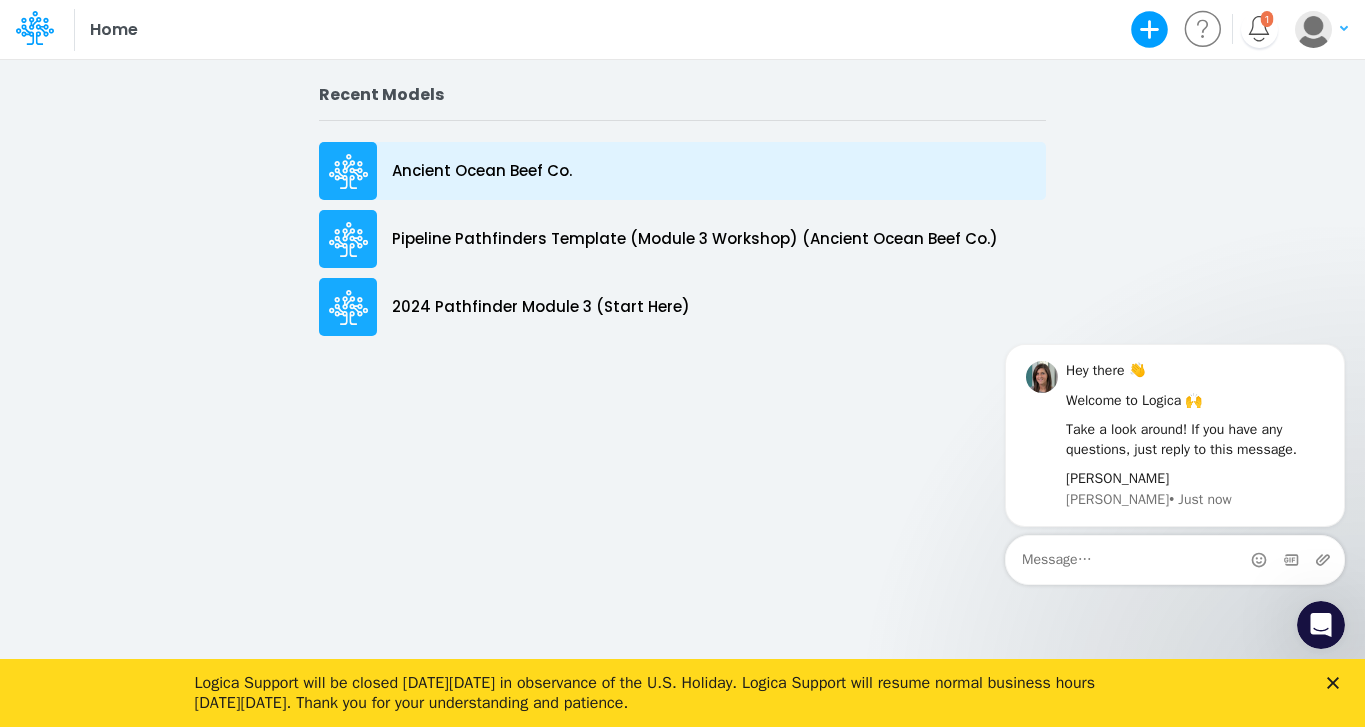 scroll, scrollTop: 0, scrollLeft: 0, axis: both 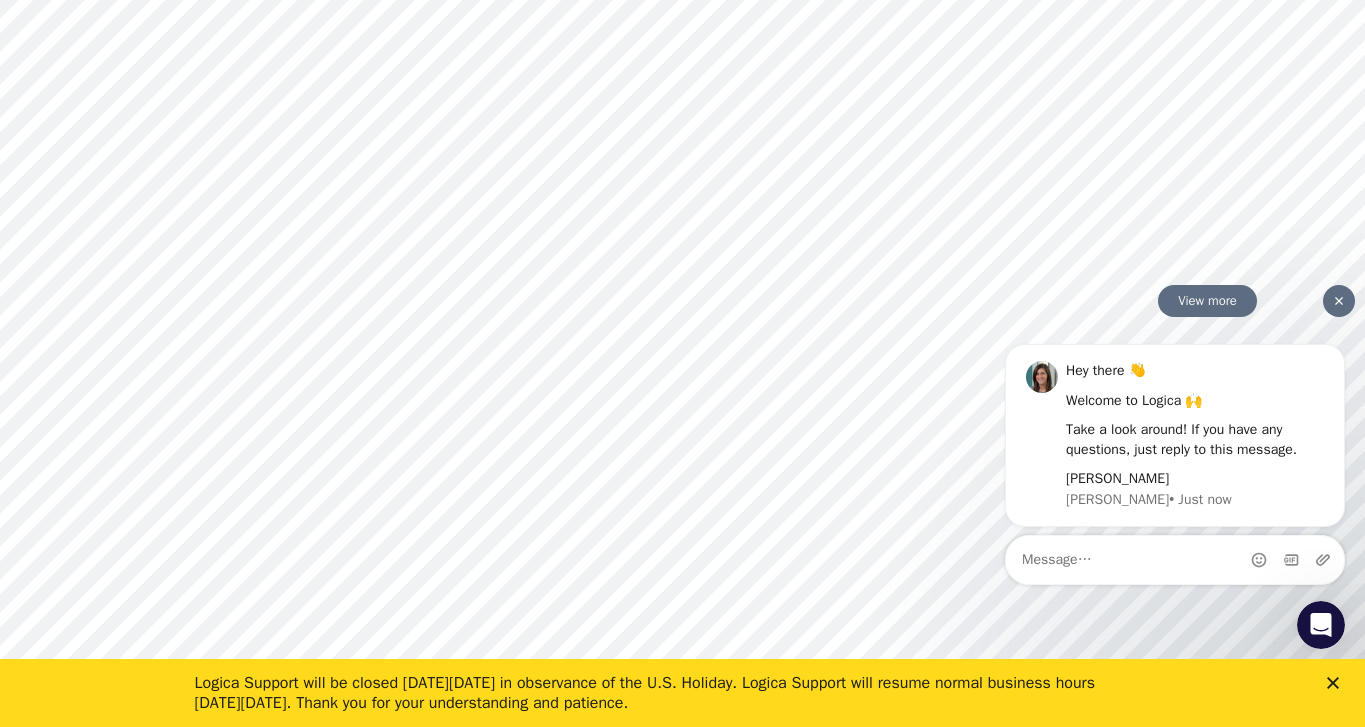 click at bounding box center (1339, 301) 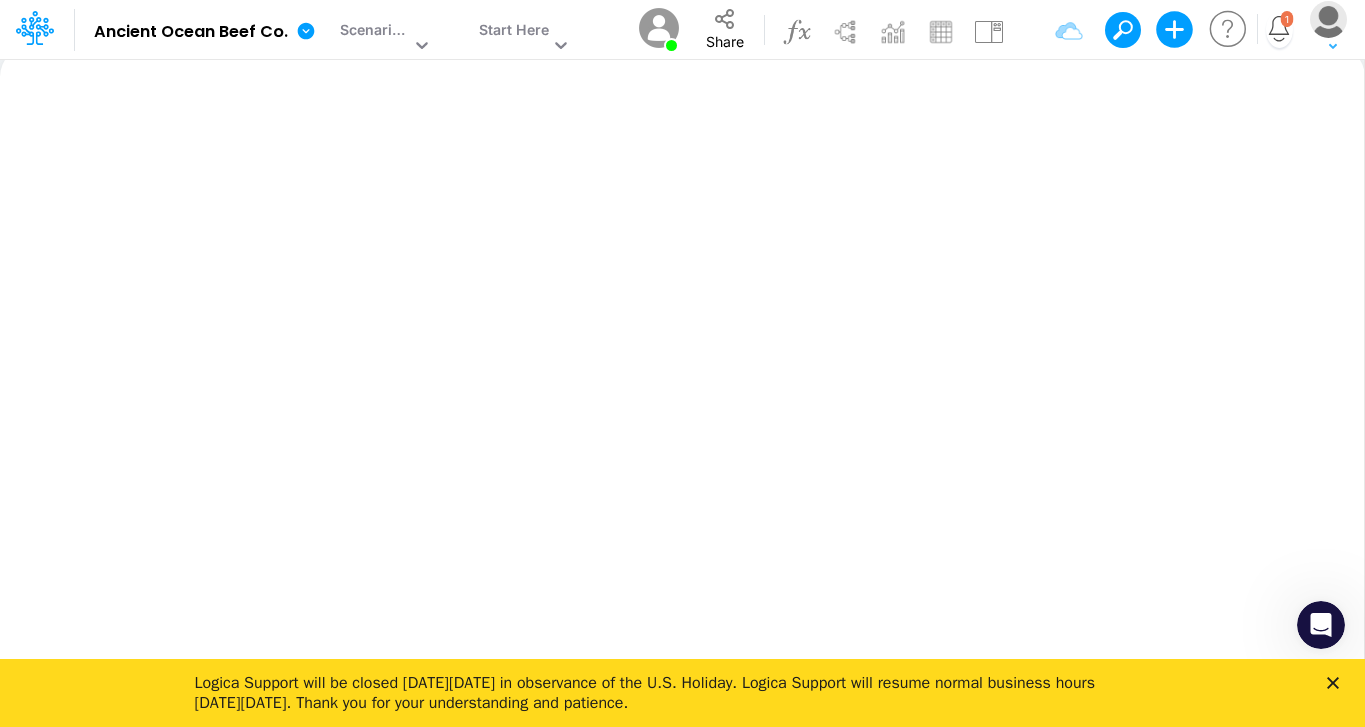 click 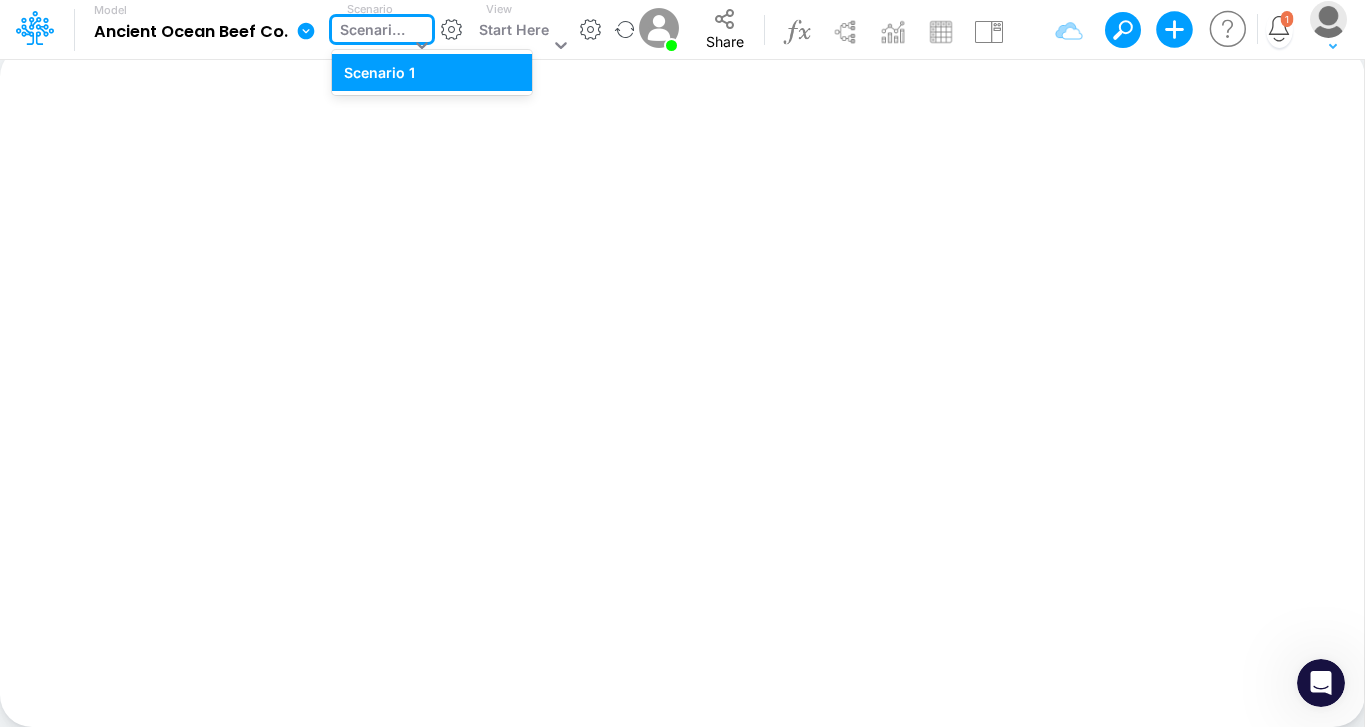 click 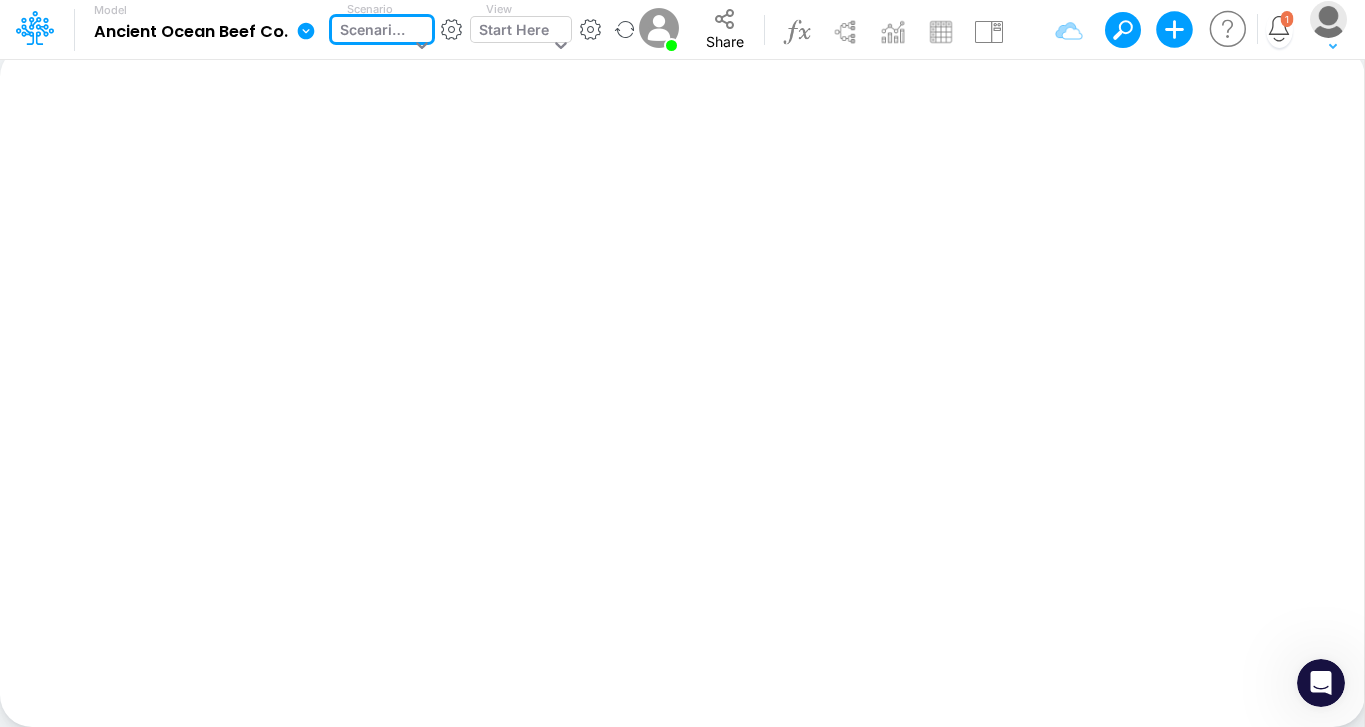 click 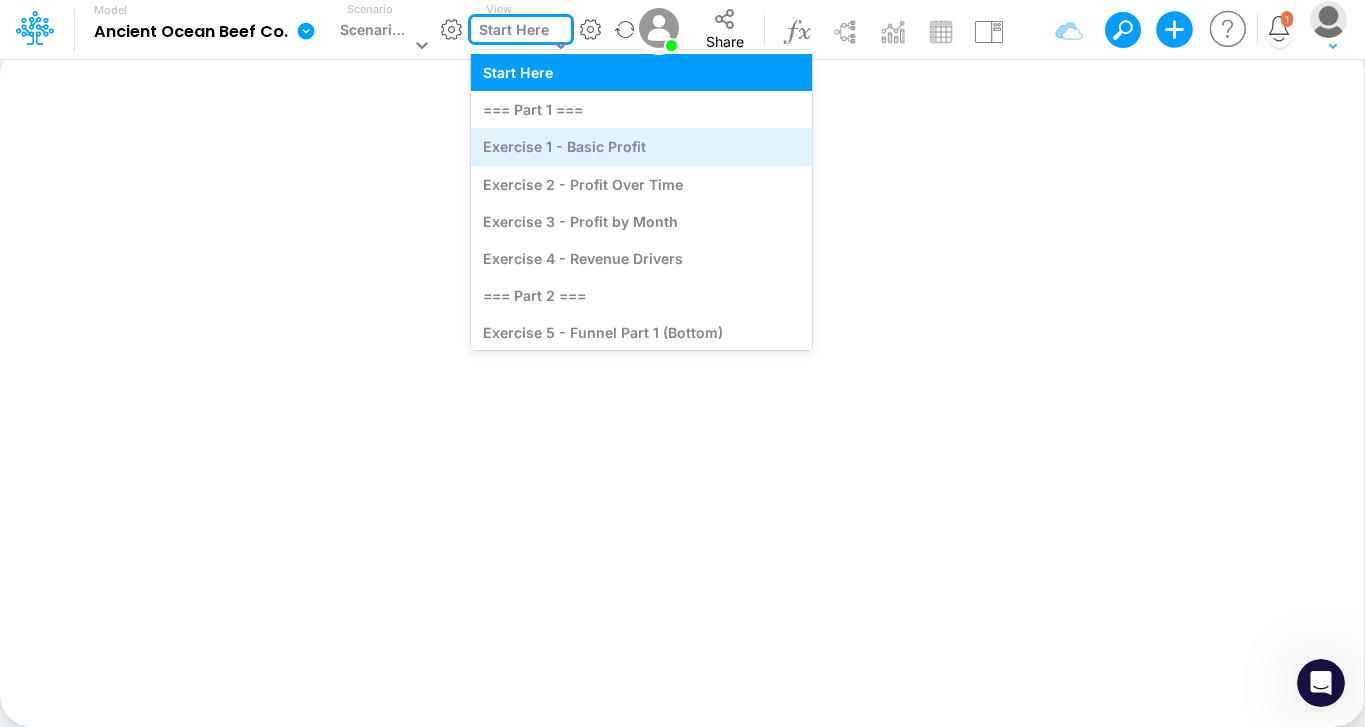 click on "Exercise 1 - Basic Profit" at bounding box center (641, 146) 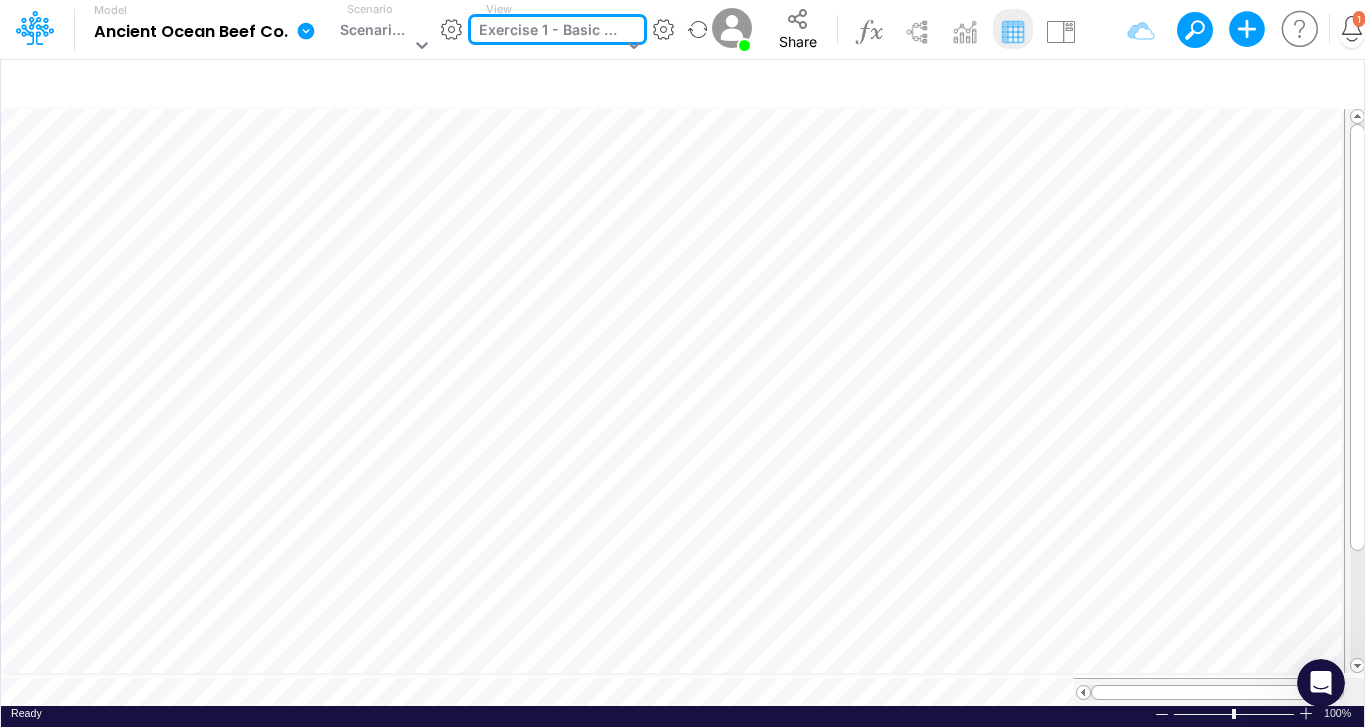 scroll, scrollTop: 0, scrollLeft: 0, axis: both 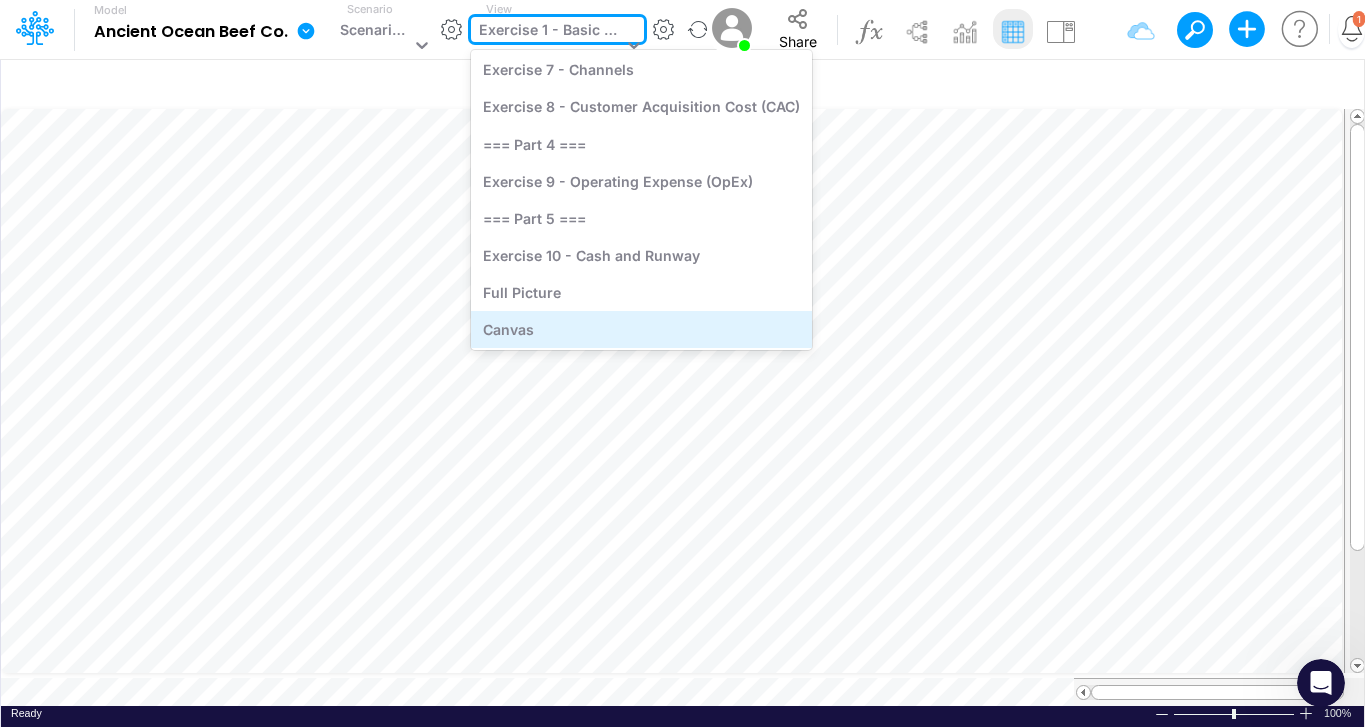 click on "Canvas" at bounding box center (641, 329) 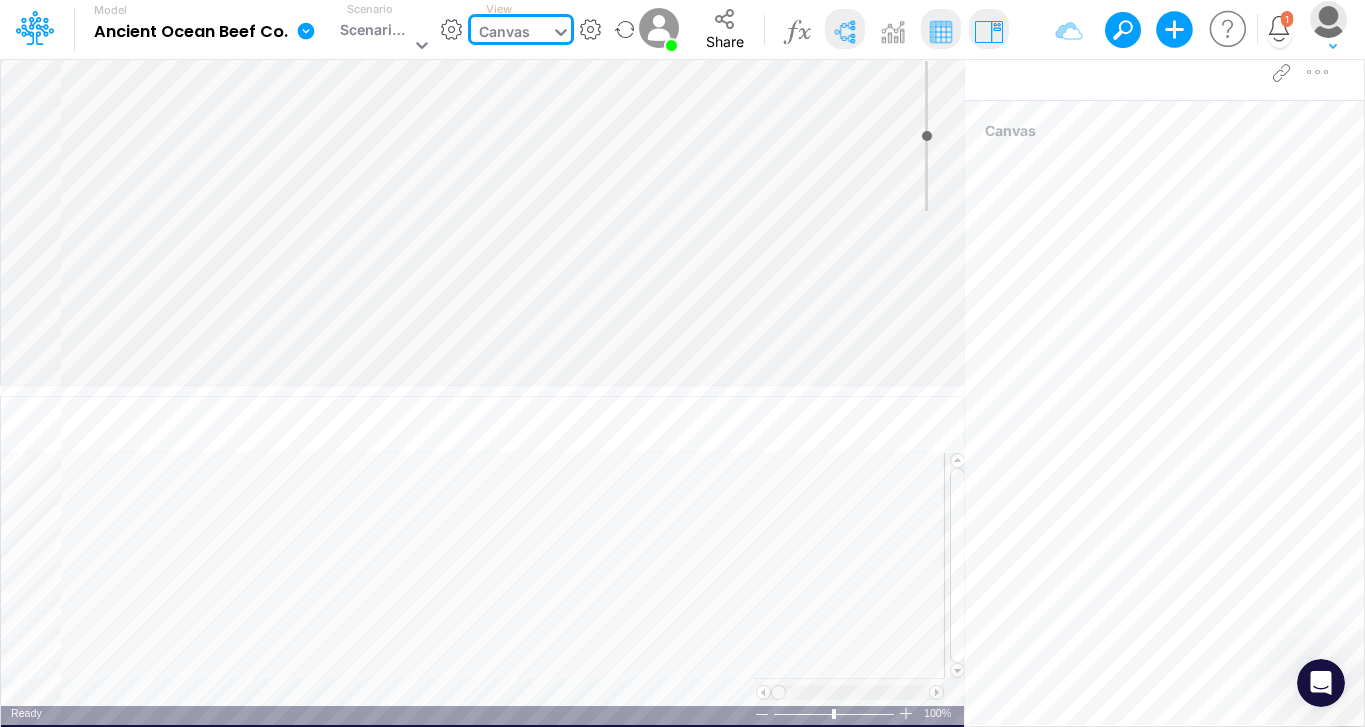type on "0" 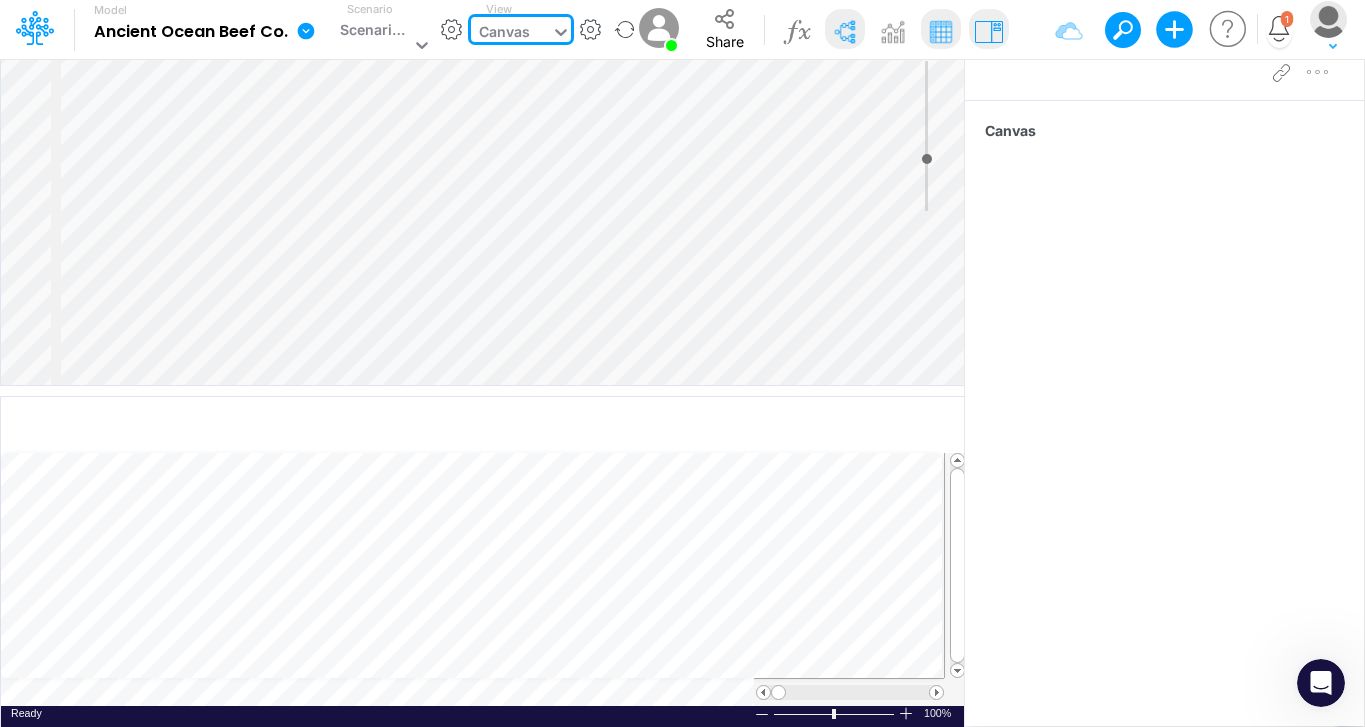 click 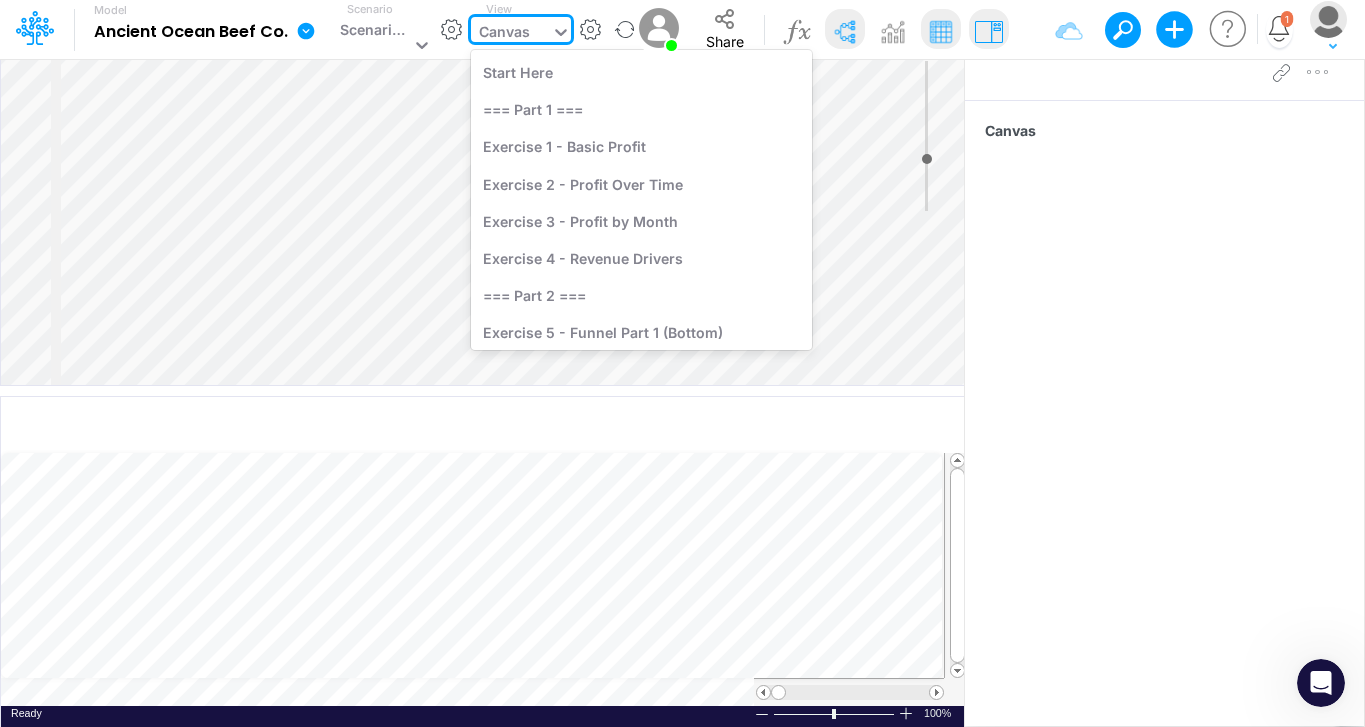scroll, scrollTop: 374, scrollLeft: 0, axis: vertical 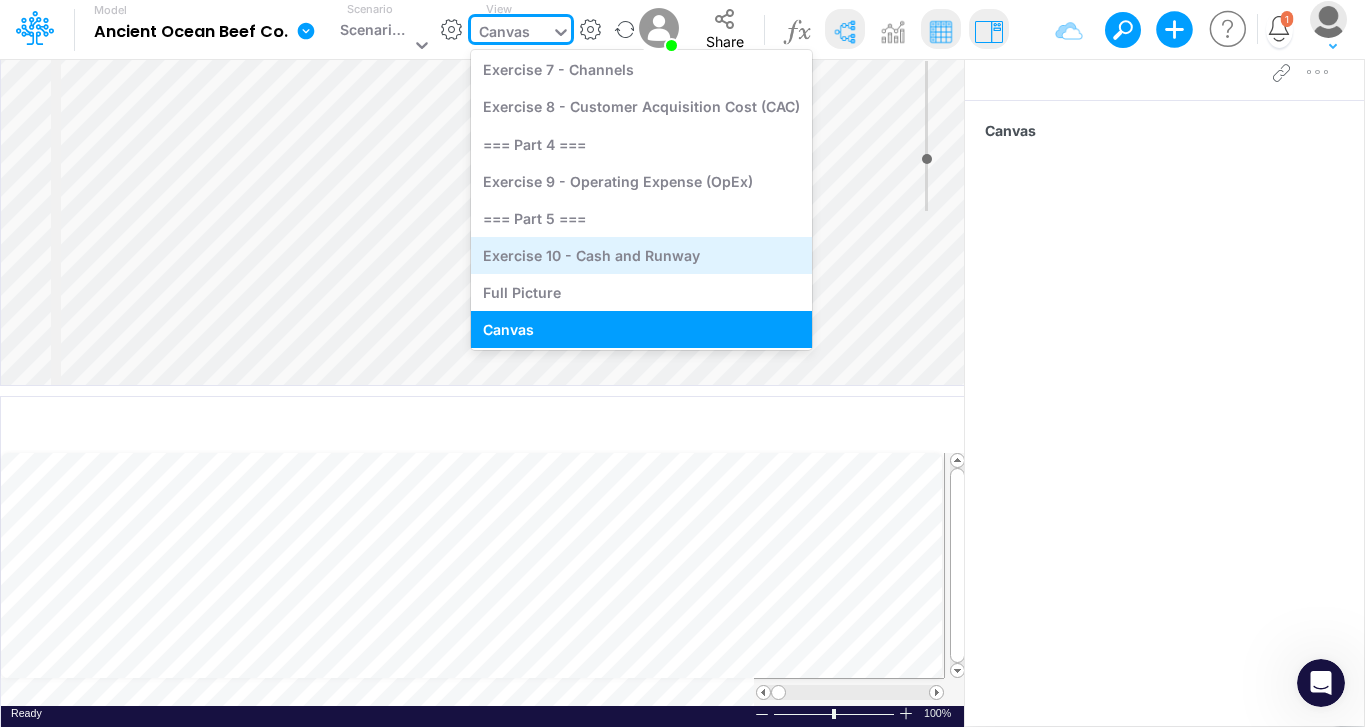click on "Exercise 10 - Cash and Runway" at bounding box center [641, 255] 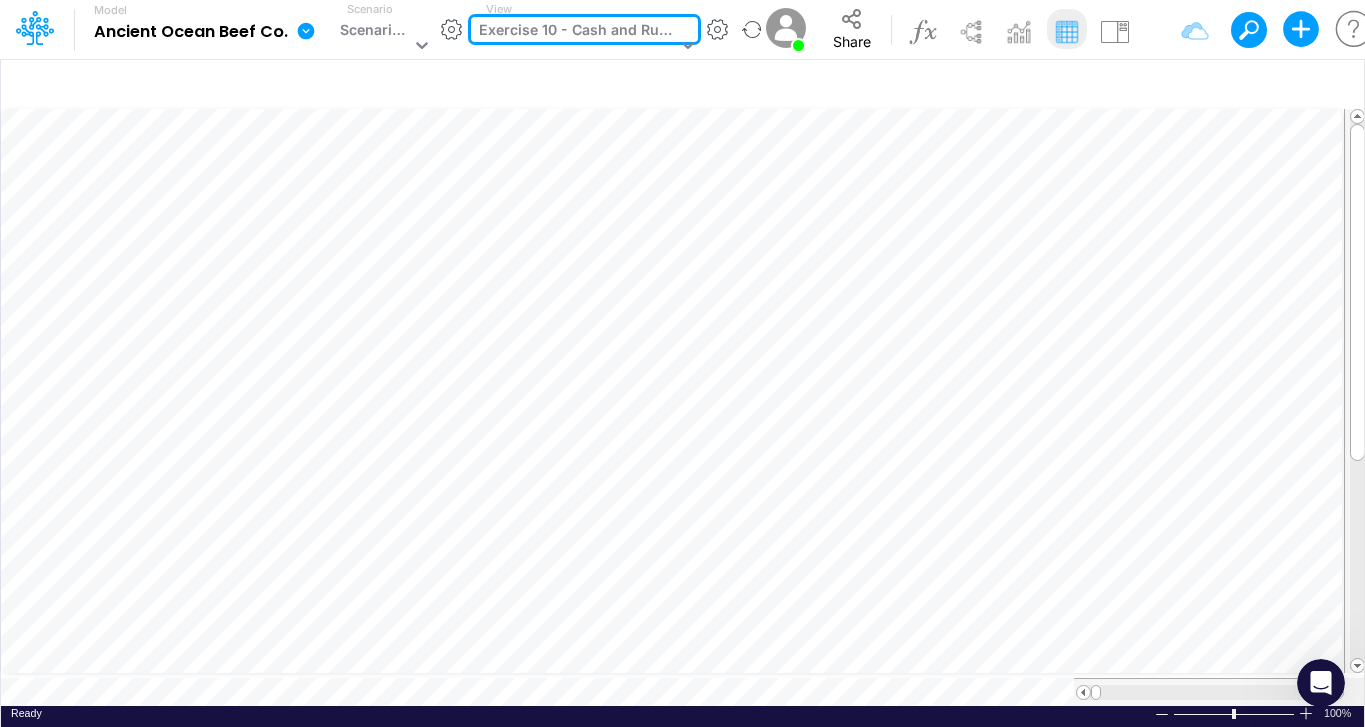 scroll, scrollTop: 0, scrollLeft: 0, axis: both 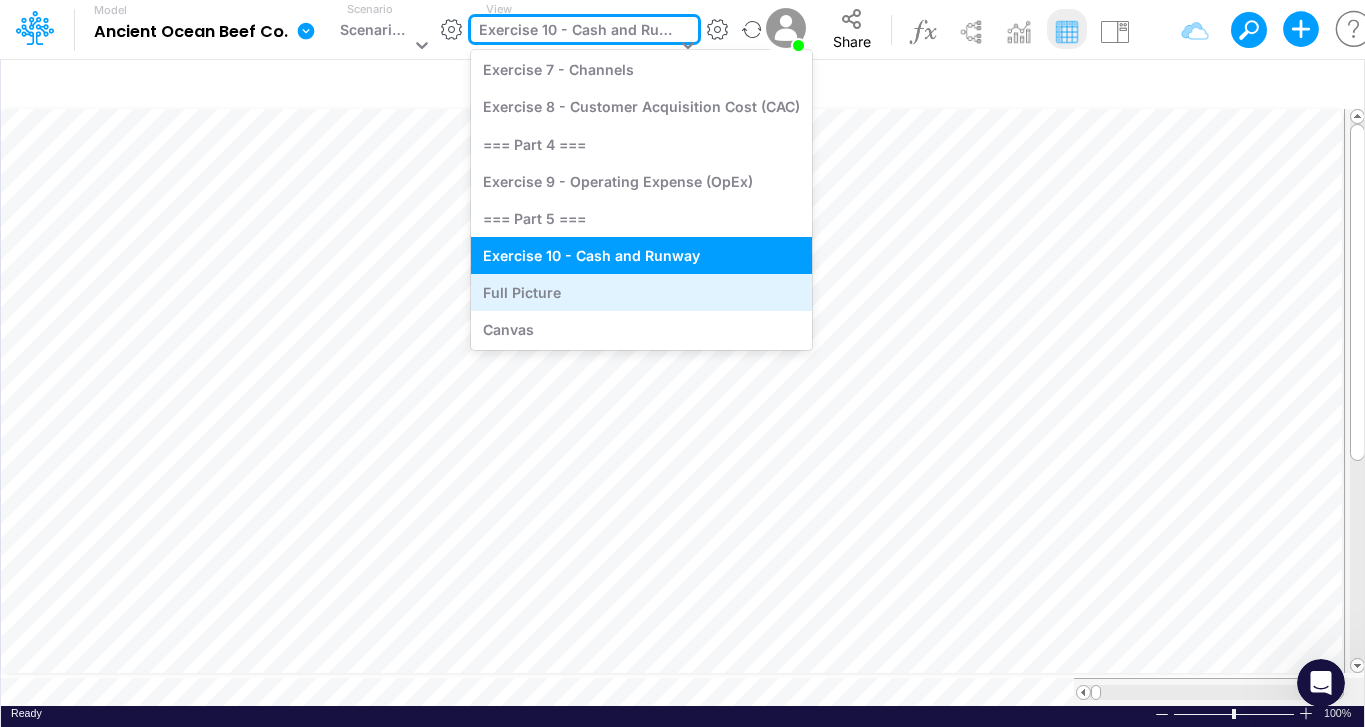 click on "Full Picture" at bounding box center [641, 292] 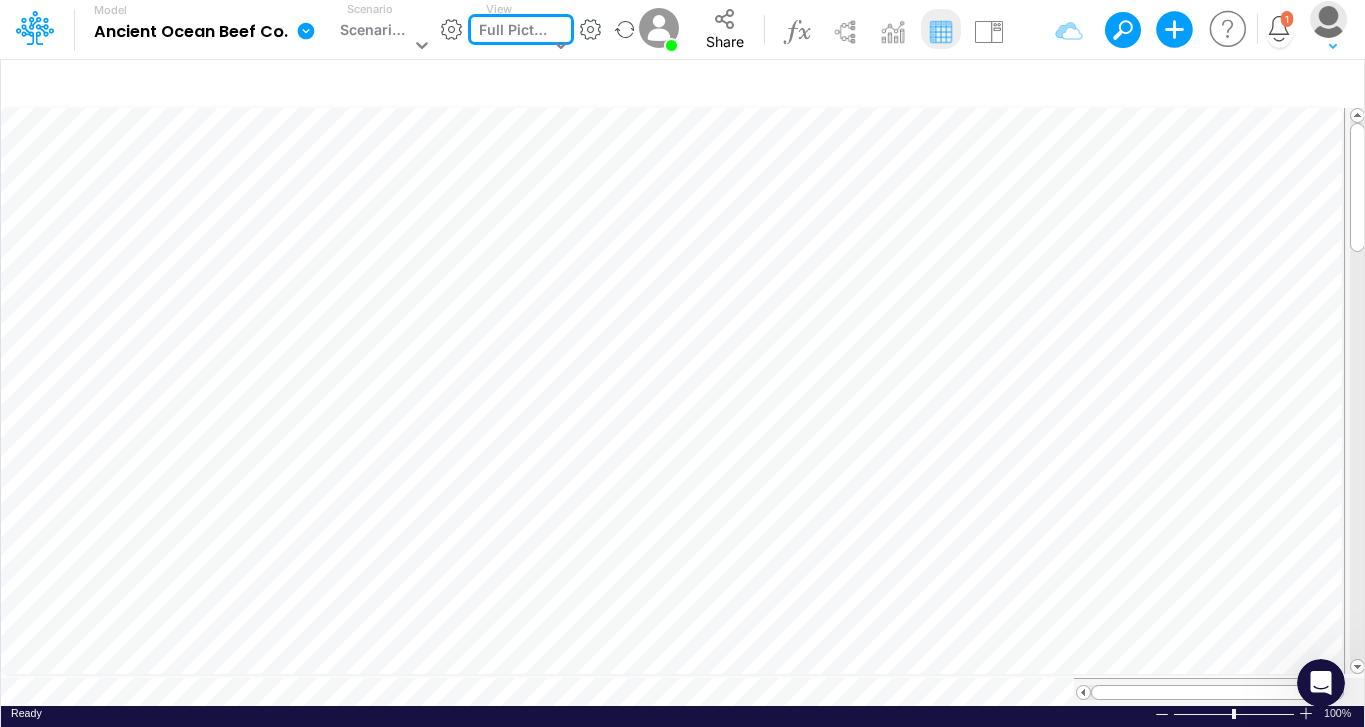 scroll, scrollTop: 0, scrollLeft: 0, axis: both 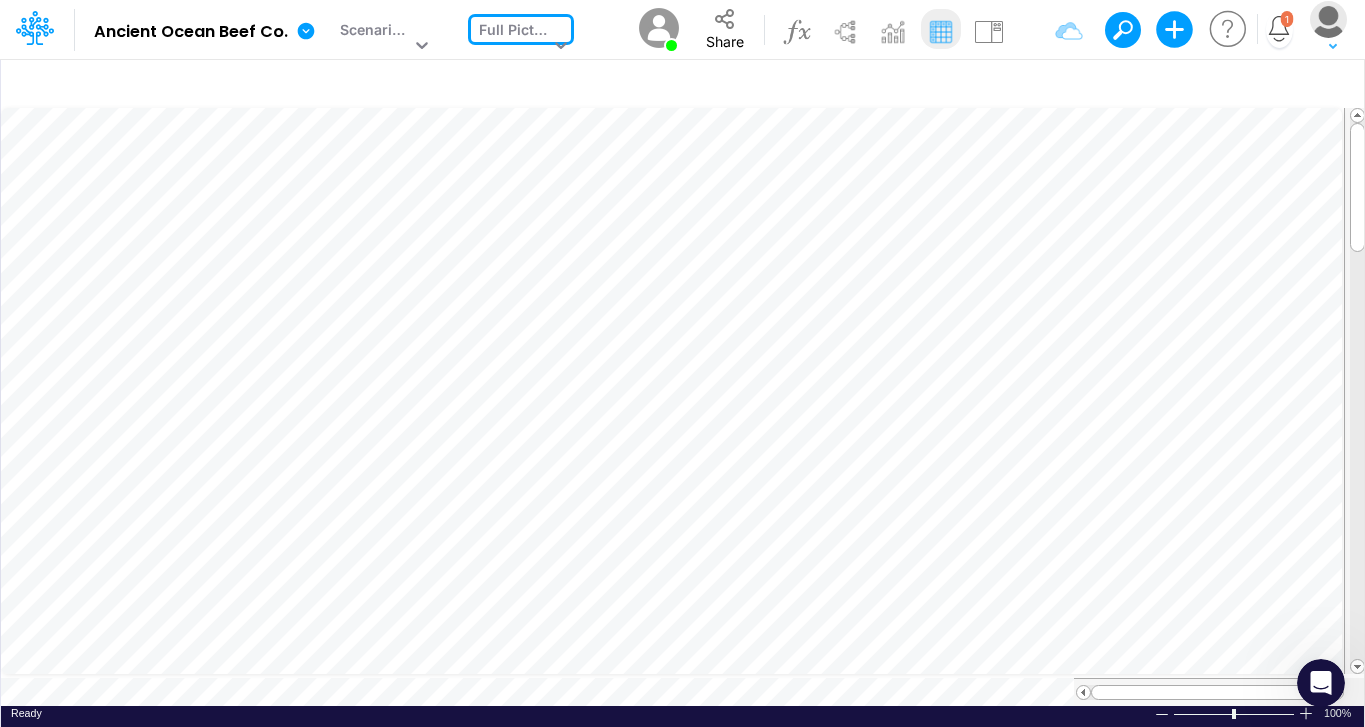 click on "Full Picture" at bounding box center (514, 32) 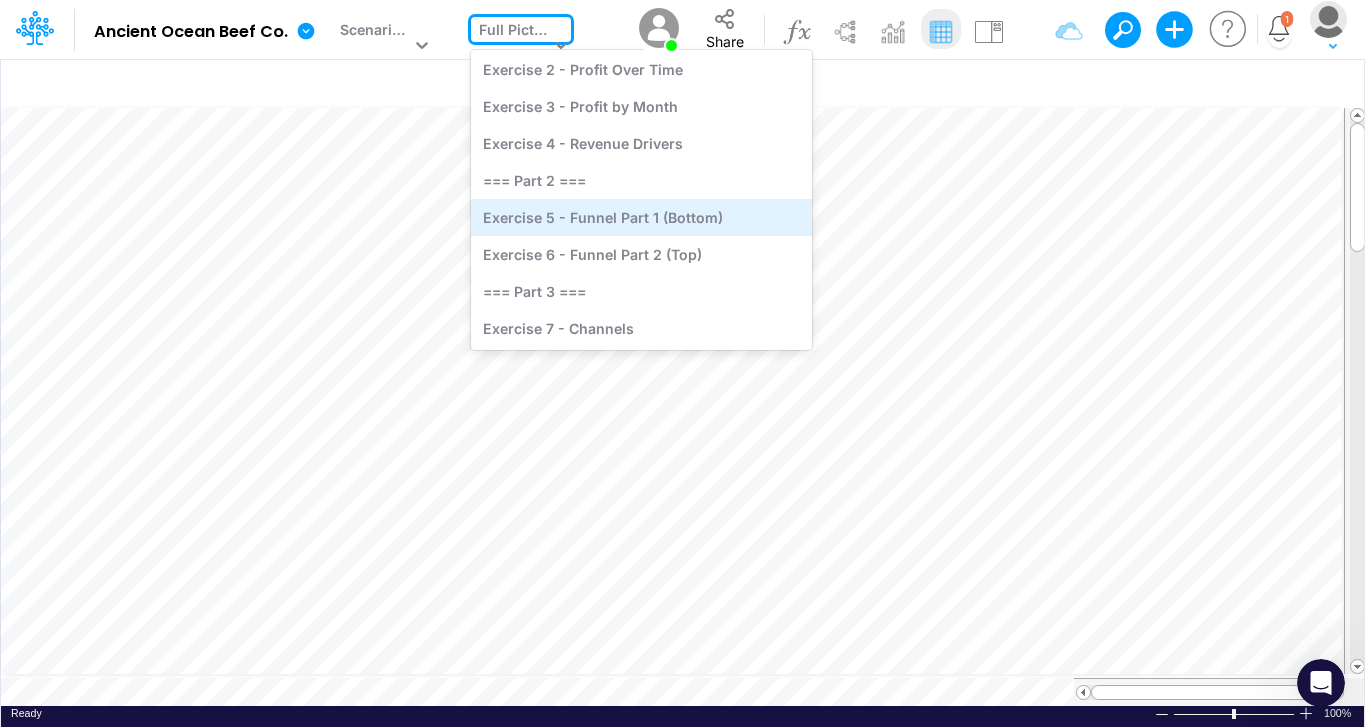 scroll, scrollTop: 109, scrollLeft: 0, axis: vertical 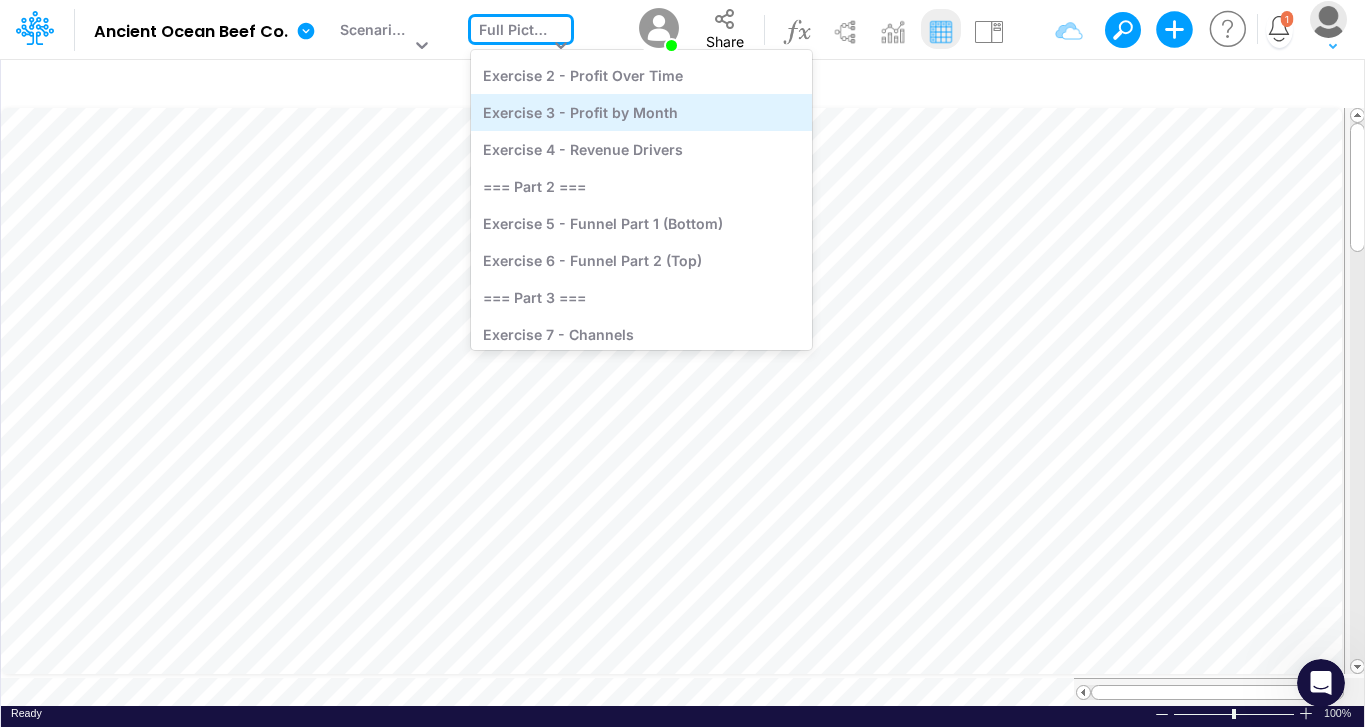 click on "Exercise 3 - Profit by Month" at bounding box center (641, 112) 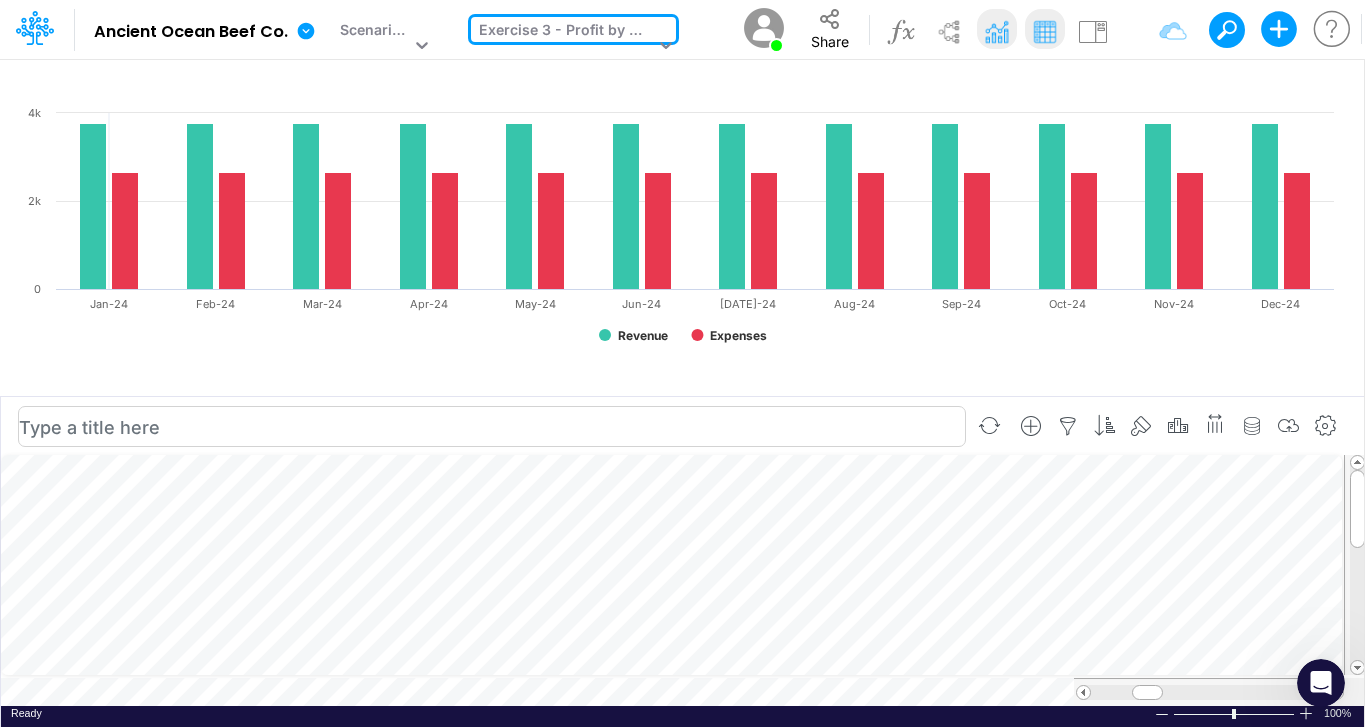scroll, scrollTop: 0, scrollLeft: 0, axis: both 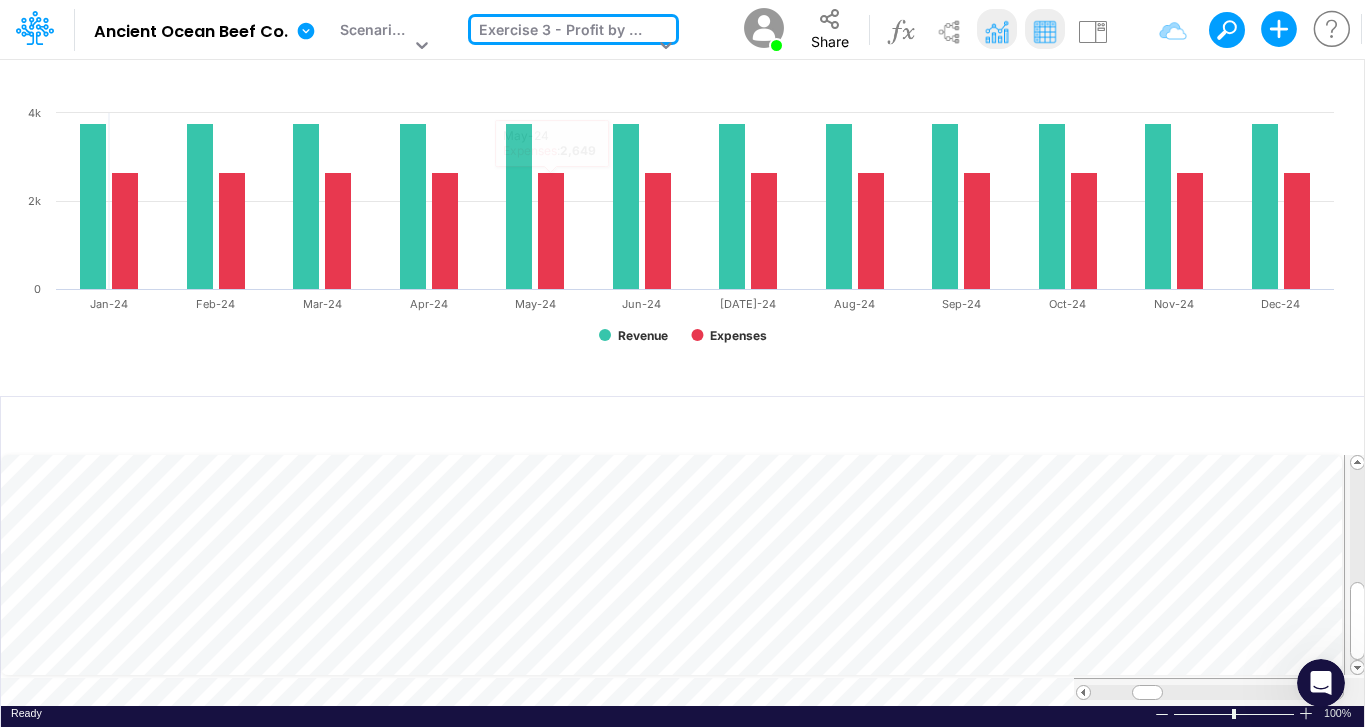 click on "Exercise 3 - Profit by Month" at bounding box center (566, 32) 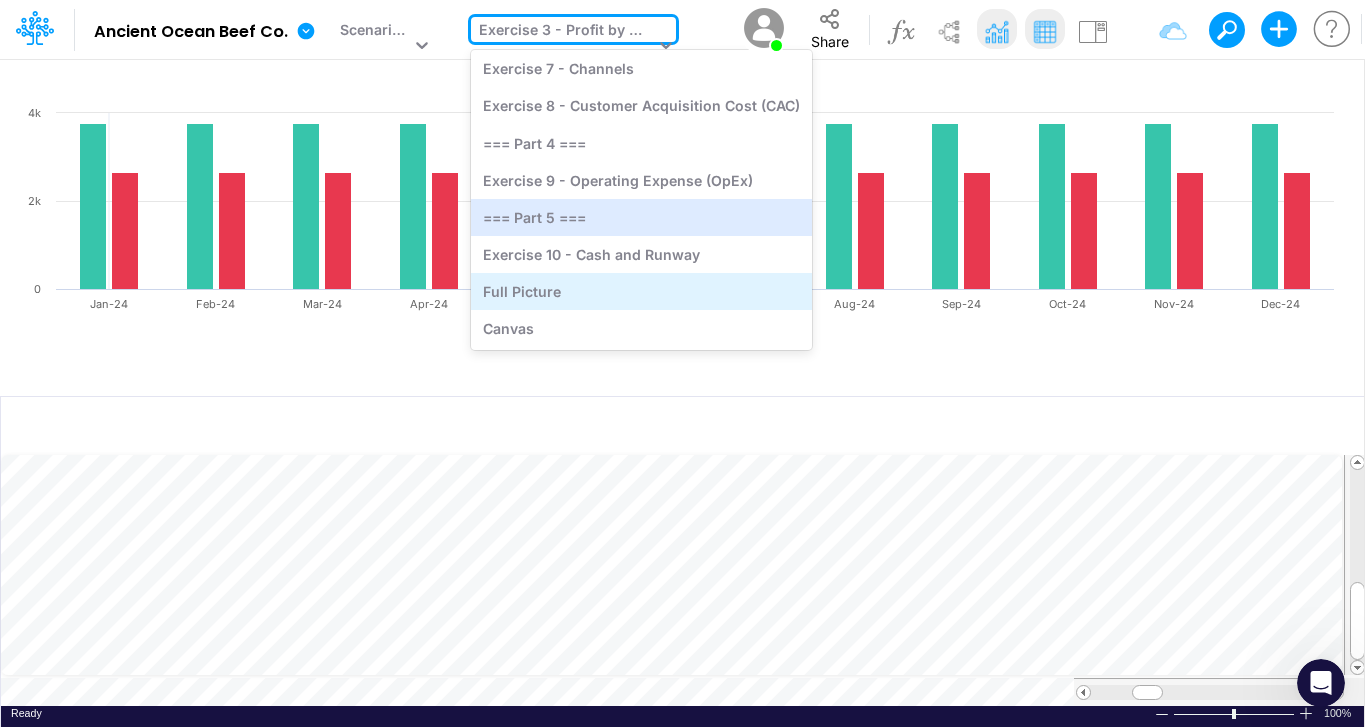 scroll, scrollTop: 374, scrollLeft: 0, axis: vertical 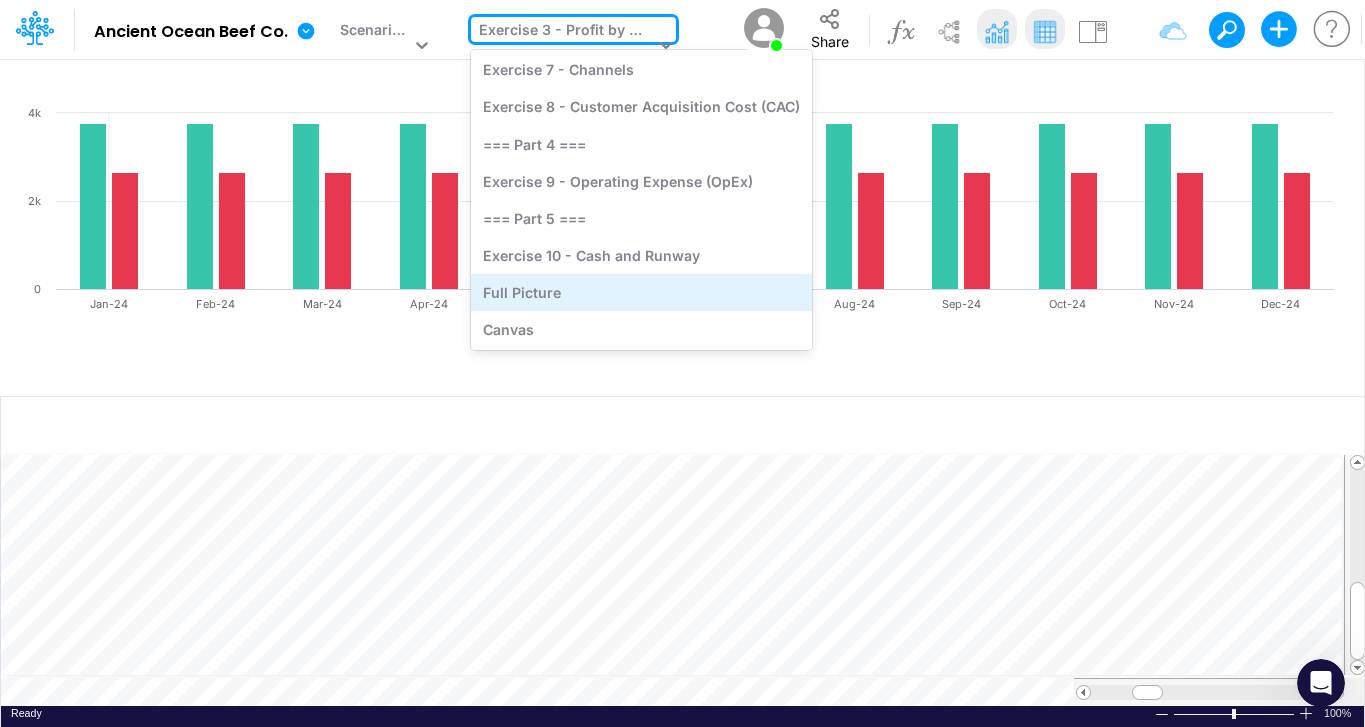 click on "Full Picture" at bounding box center (641, 292) 